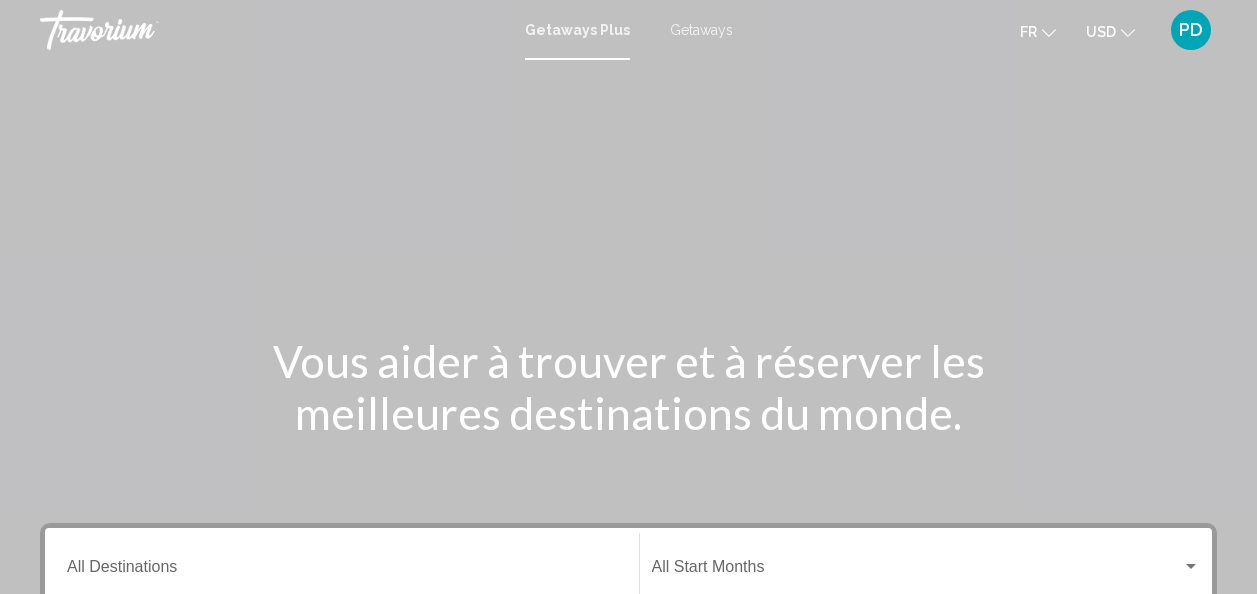 scroll, scrollTop: 0, scrollLeft: 0, axis: both 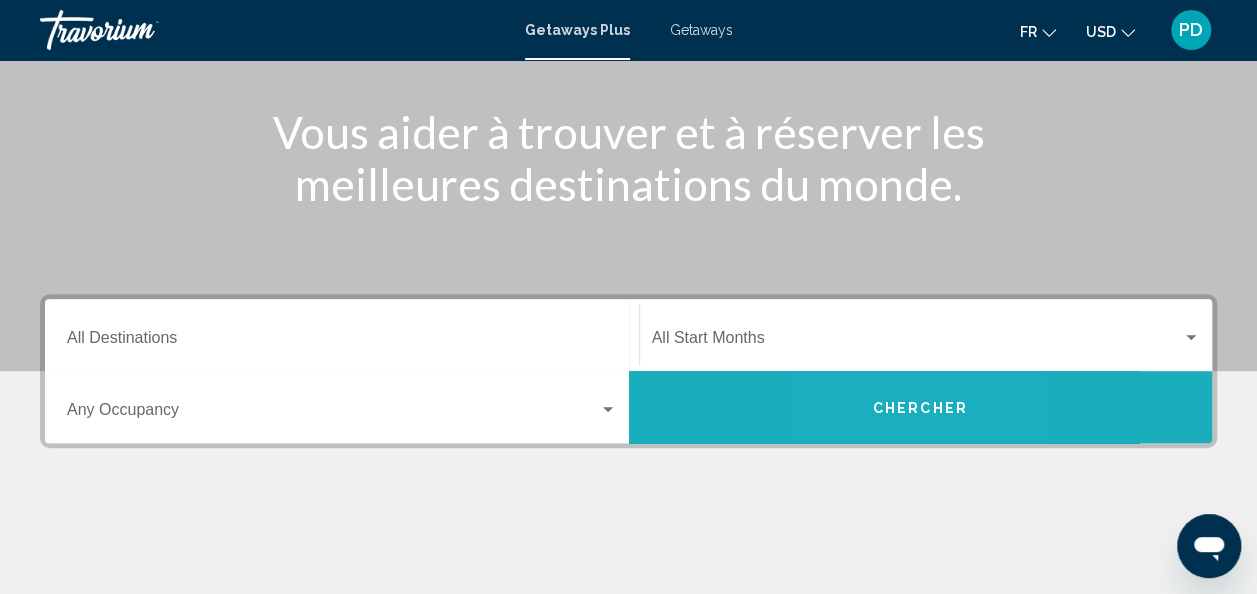 click on "Chercher" at bounding box center (920, 408) 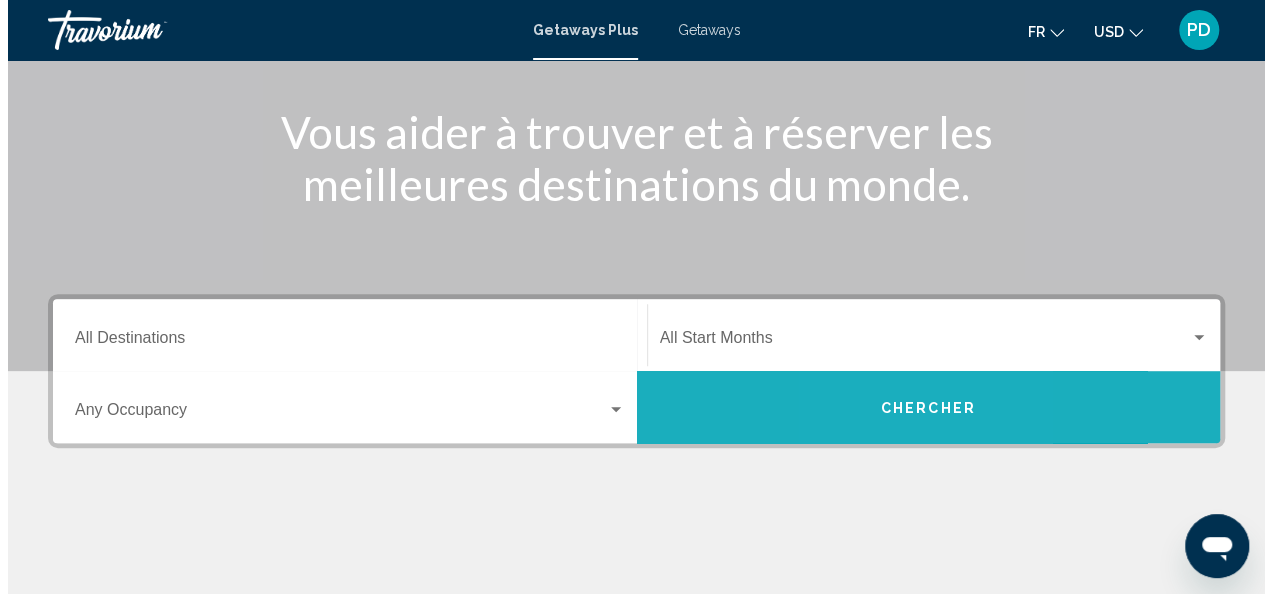 scroll, scrollTop: 0, scrollLeft: 0, axis: both 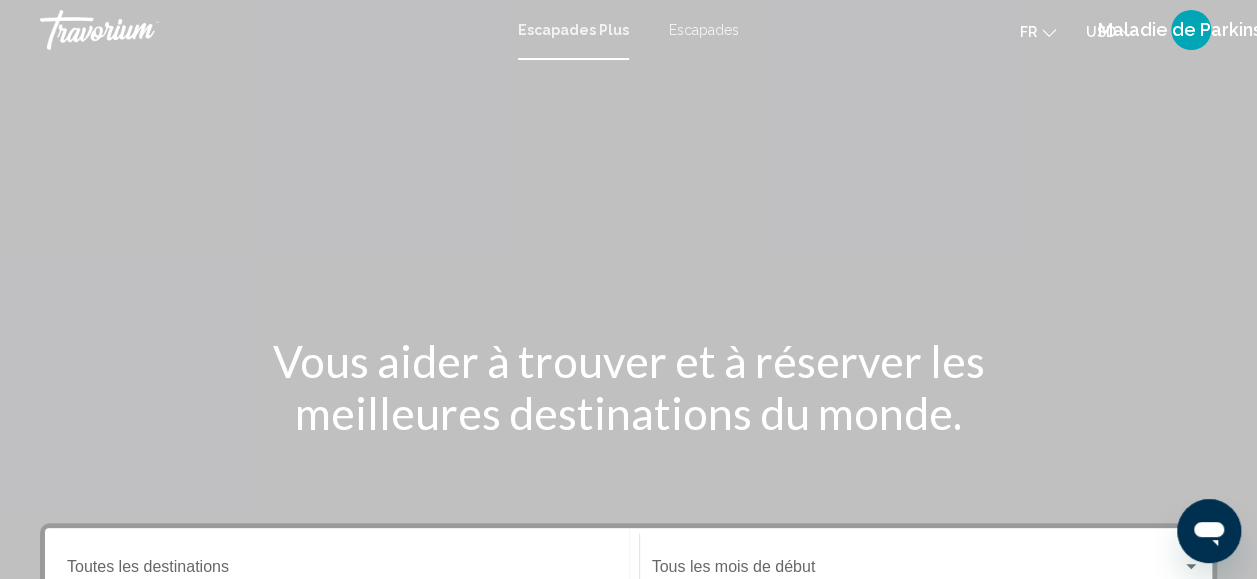 click on "Destination Toutes les destinations" at bounding box center [342, 564] 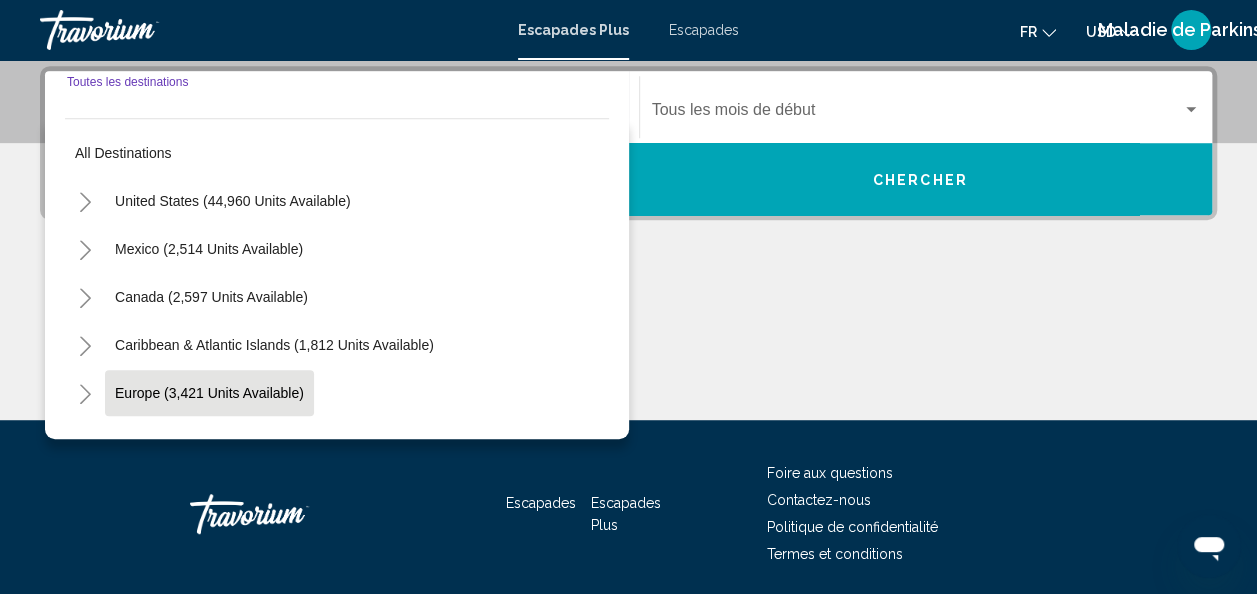 scroll, scrollTop: 458, scrollLeft: 0, axis: vertical 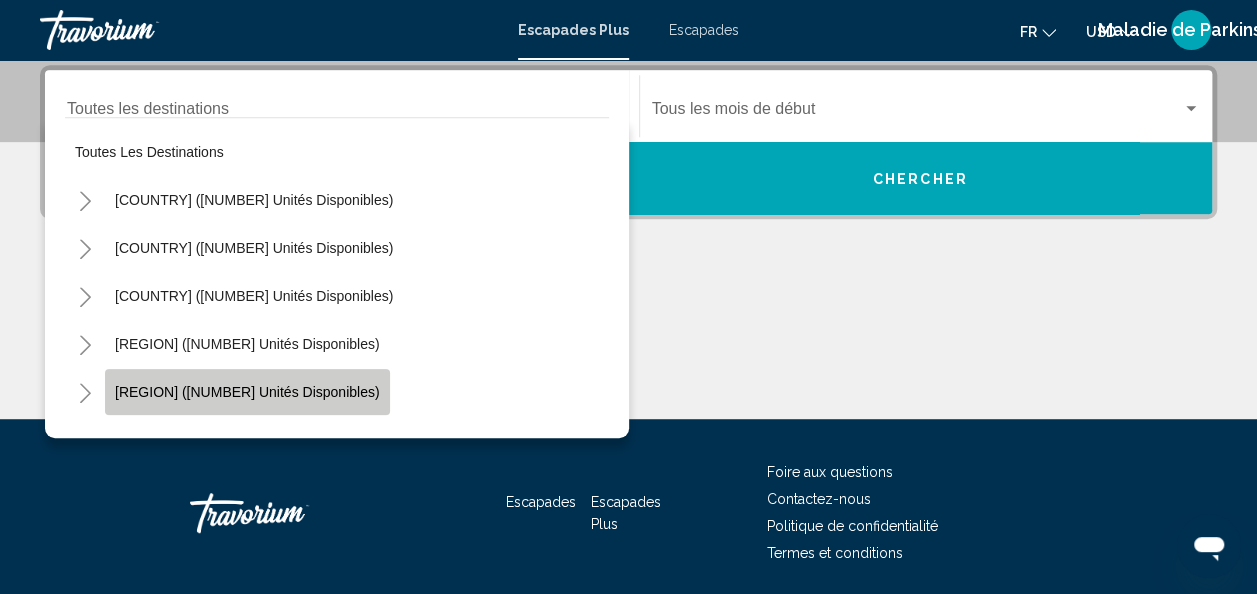 click on "Europe (3 421 unités disponibles)" 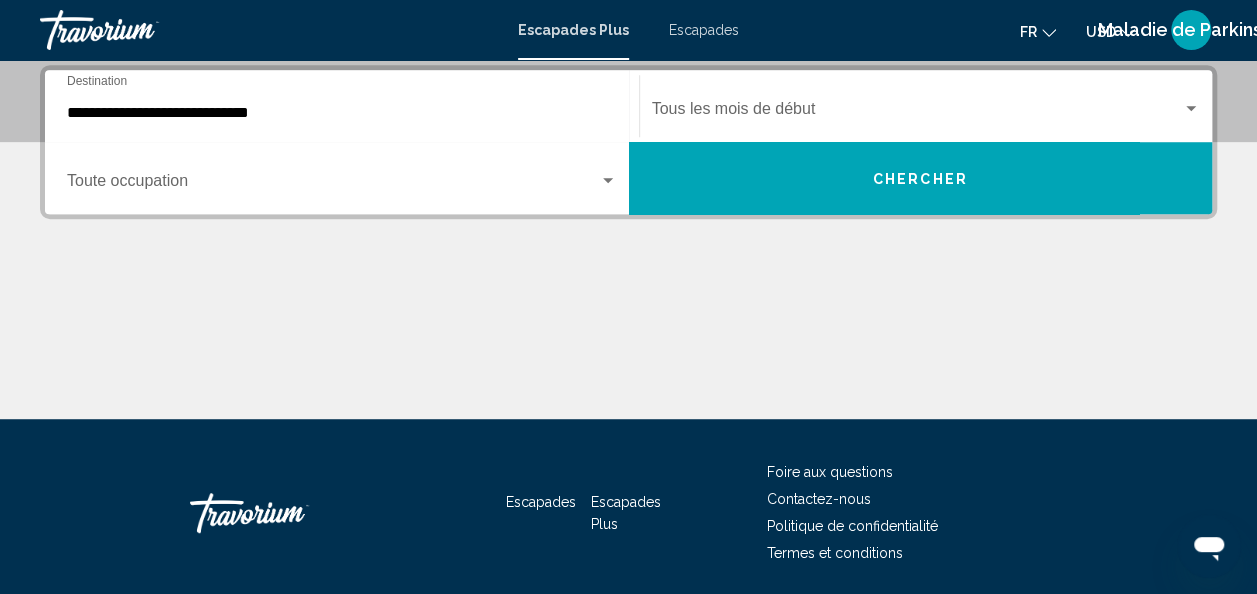 click on "Start Month Tous les mois de début" 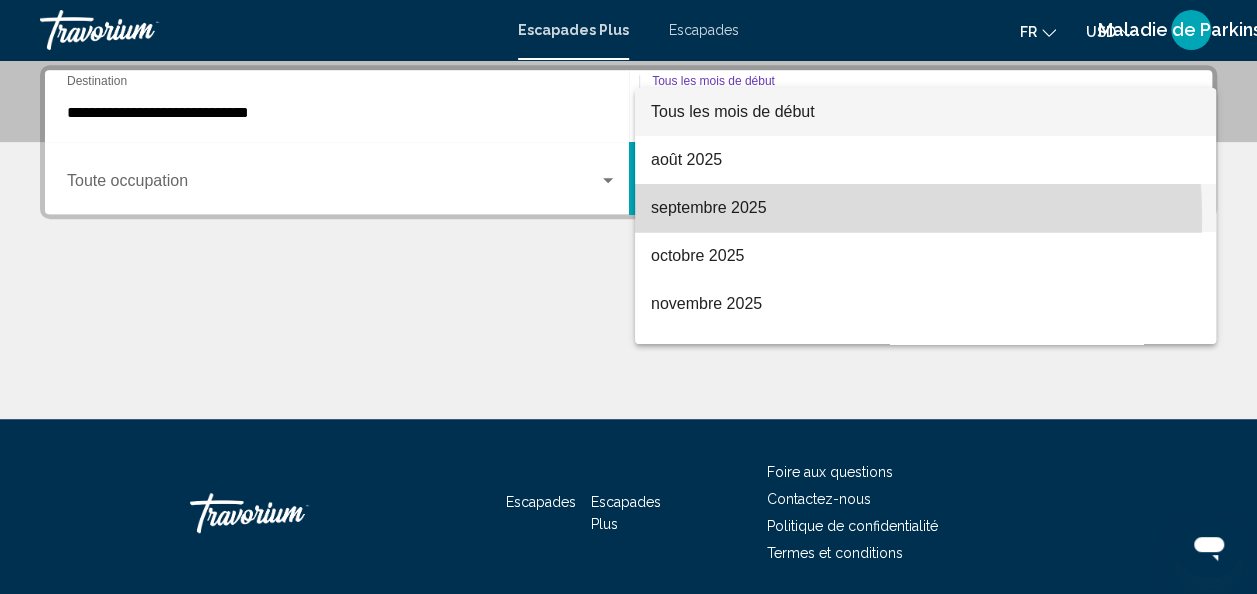 click on "septembre 2025" at bounding box center (925, 208) 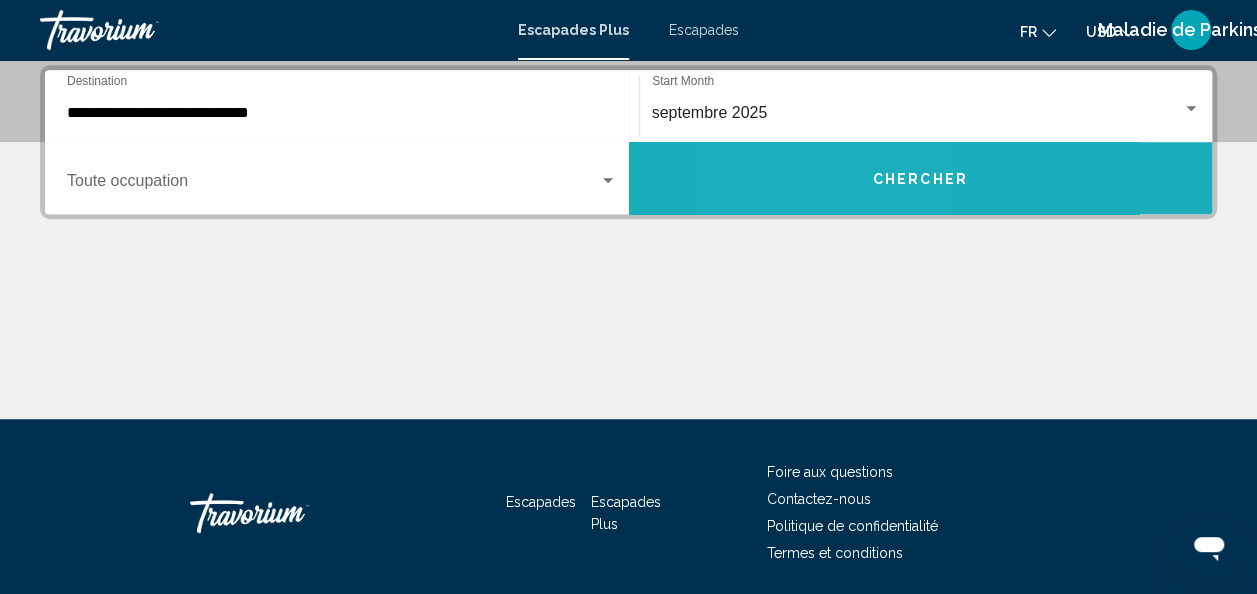 click on "Chercher" at bounding box center (921, 178) 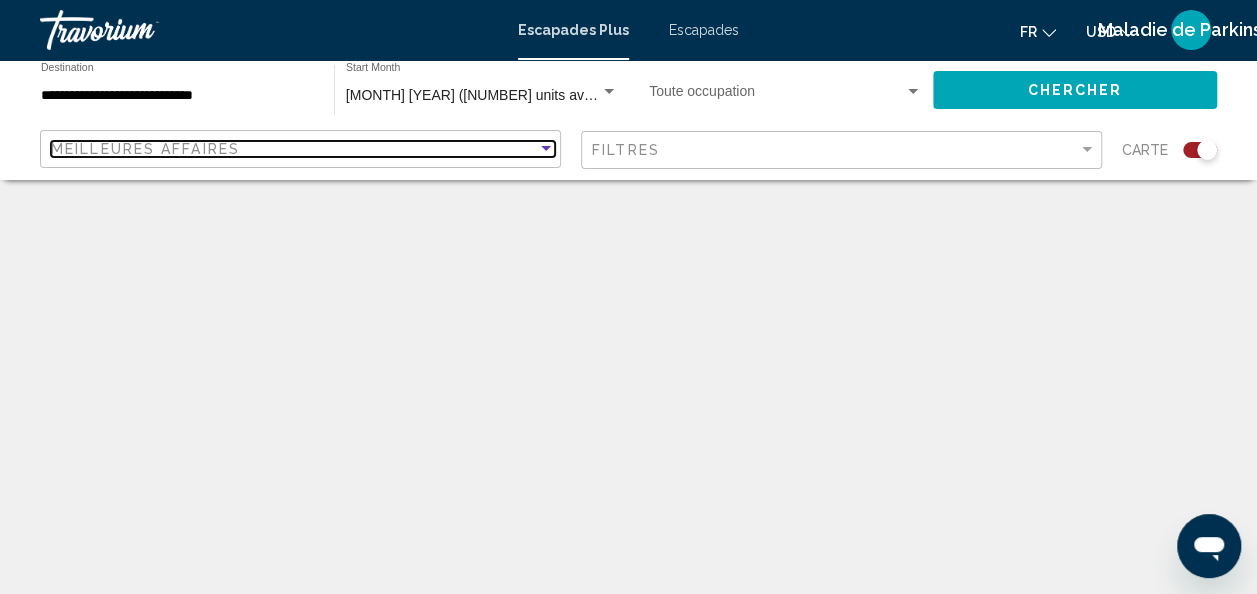 click at bounding box center [546, 148] 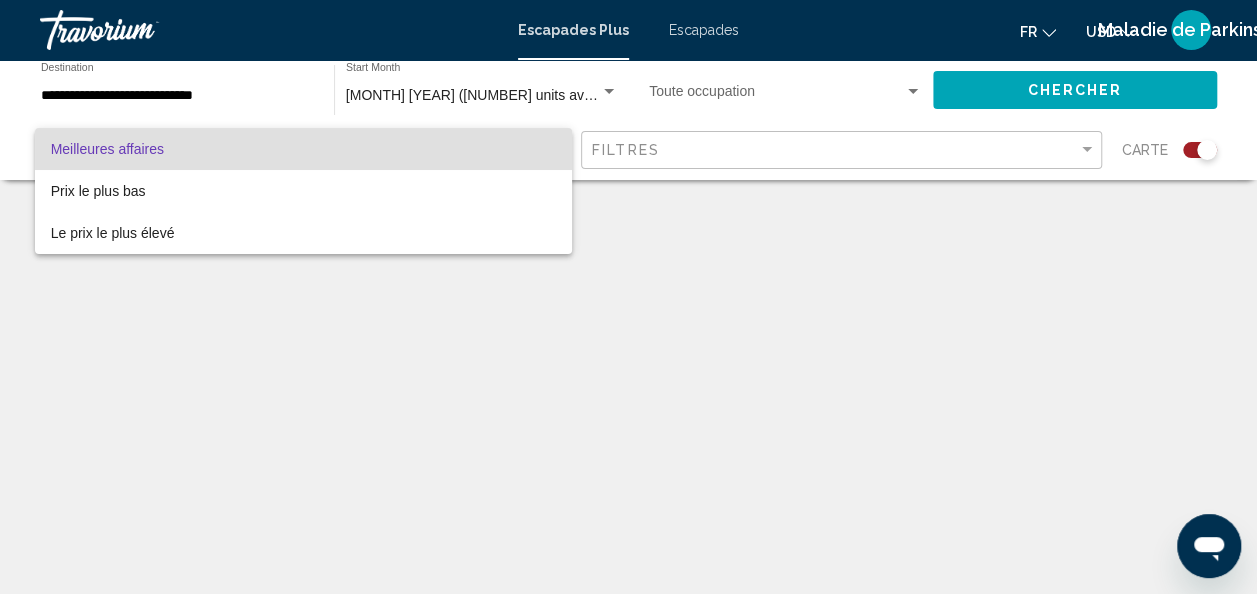 click at bounding box center [628, 297] 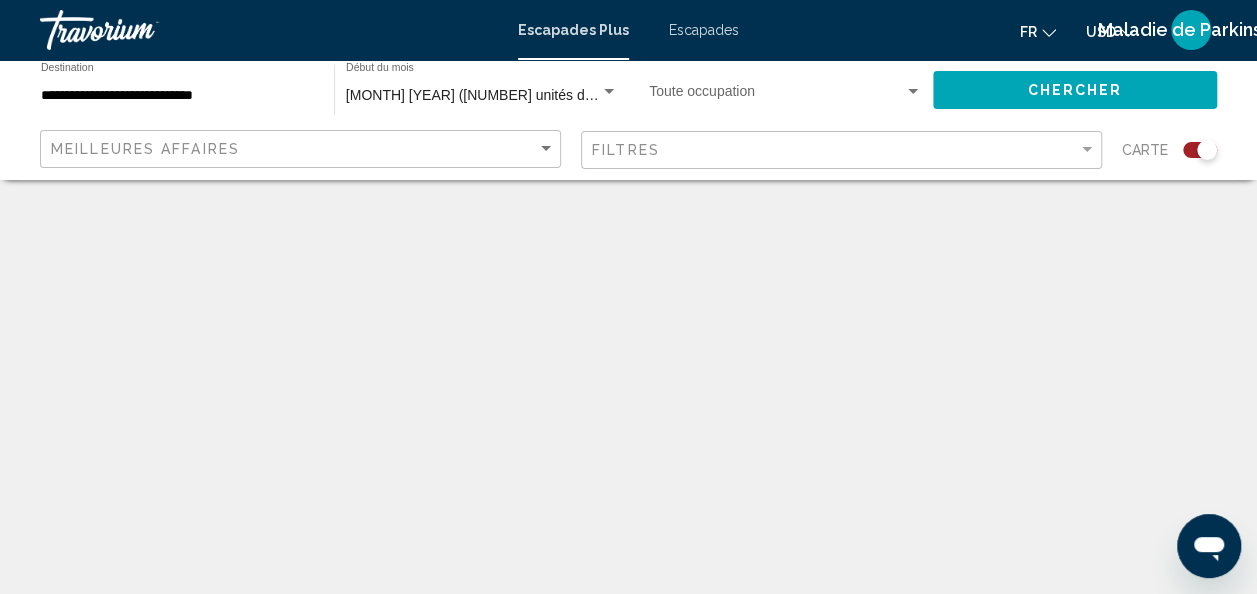 scroll, scrollTop: 519, scrollLeft: 0, axis: vertical 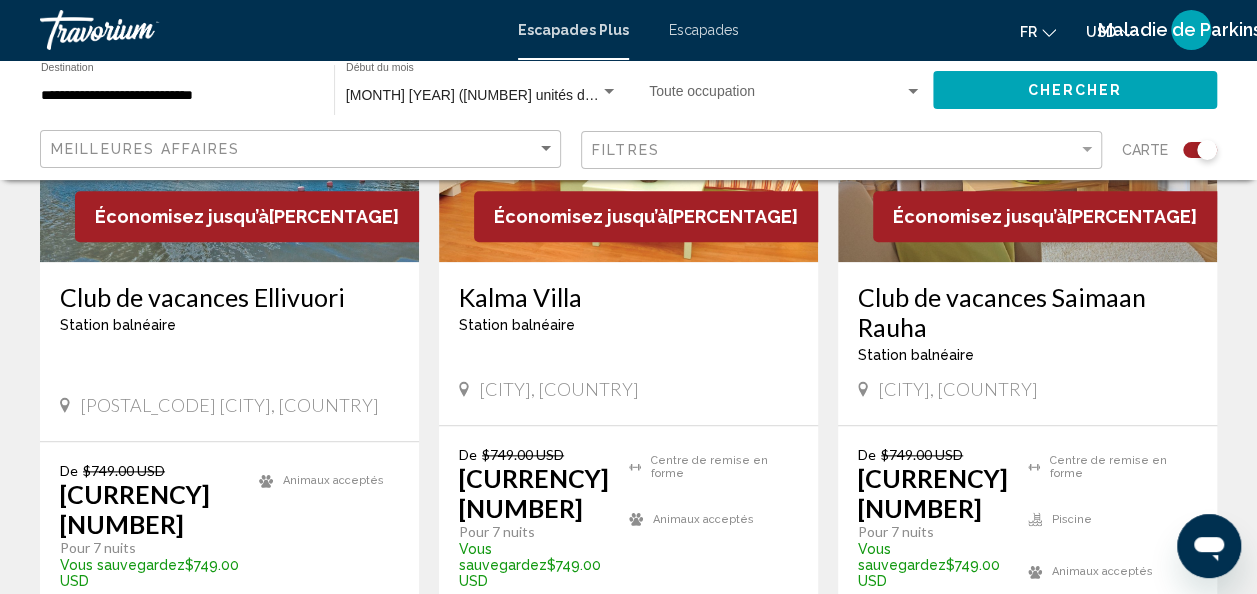 click on "Meilleures affaires" 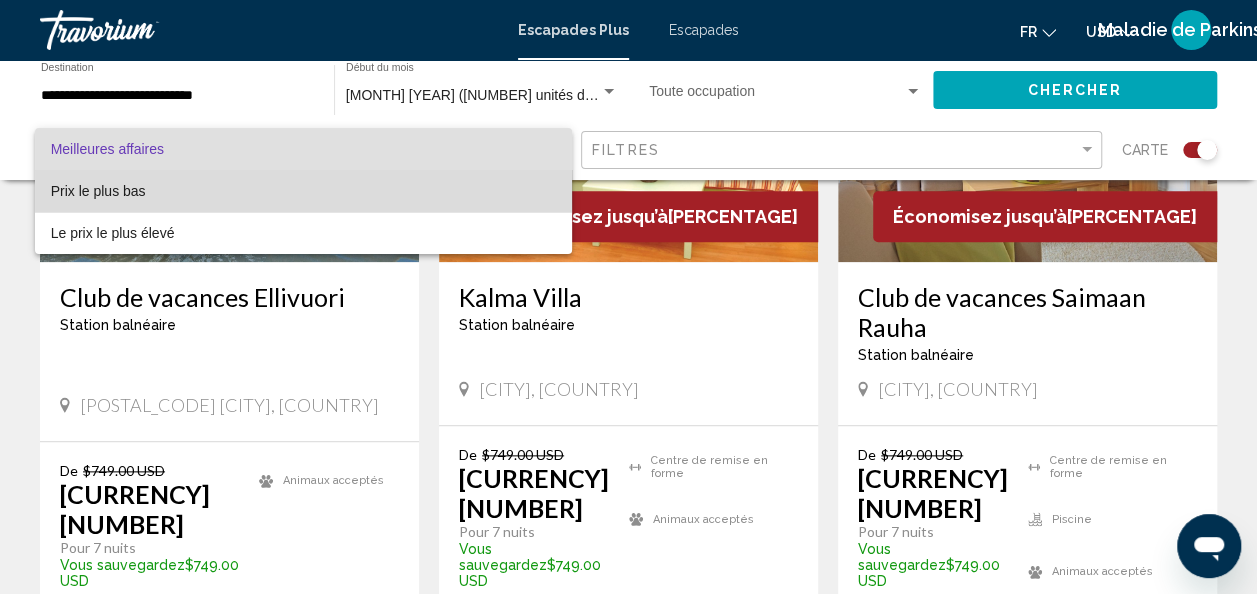 click on "Prix le plus bas" at bounding box center [303, 191] 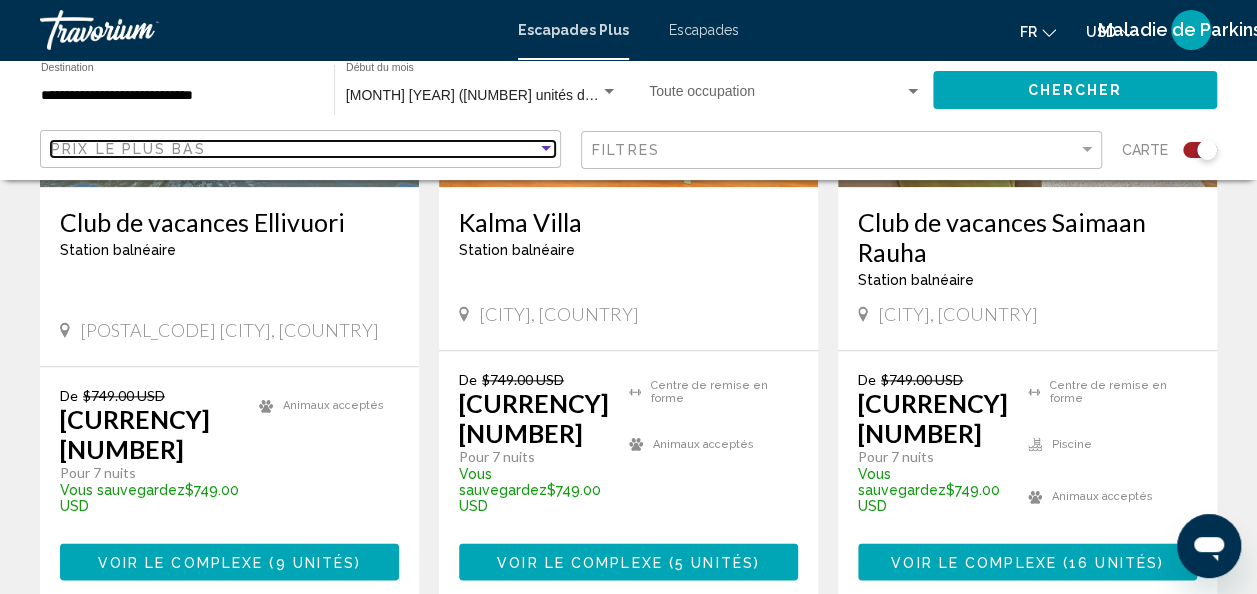 scroll, scrollTop: 1028, scrollLeft: 0, axis: vertical 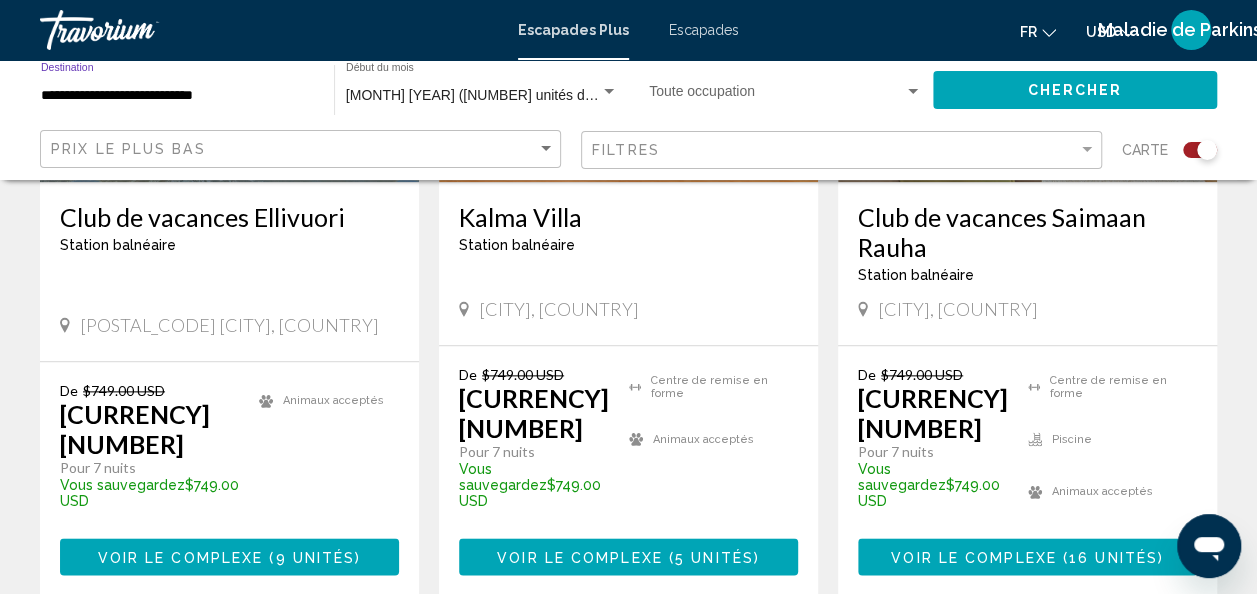click on "**********" at bounding box center [177, 96] 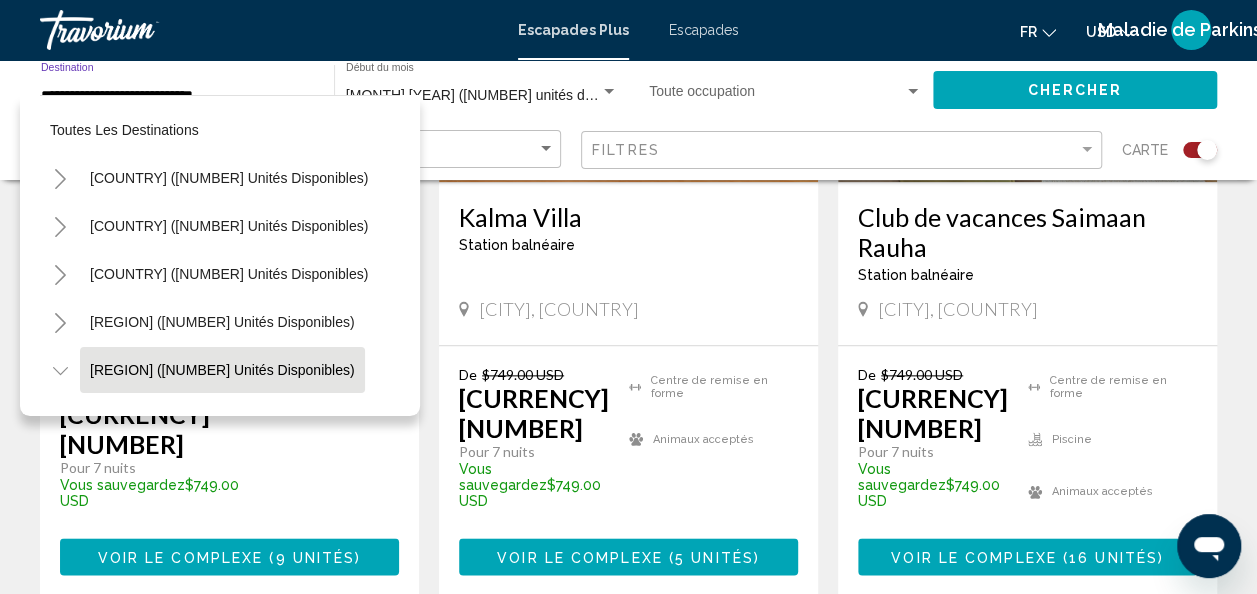 scroll, scrollTop: 126, scrollLeft: 0, axis: vertical 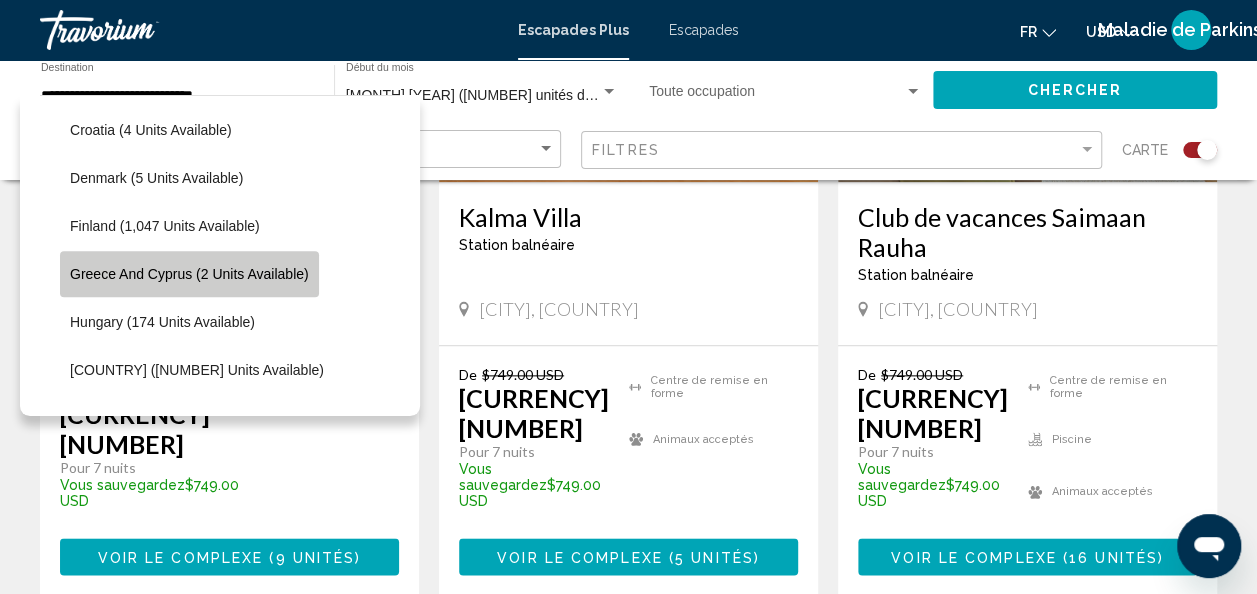 click on "Greece and Cyprus (2 units available)" 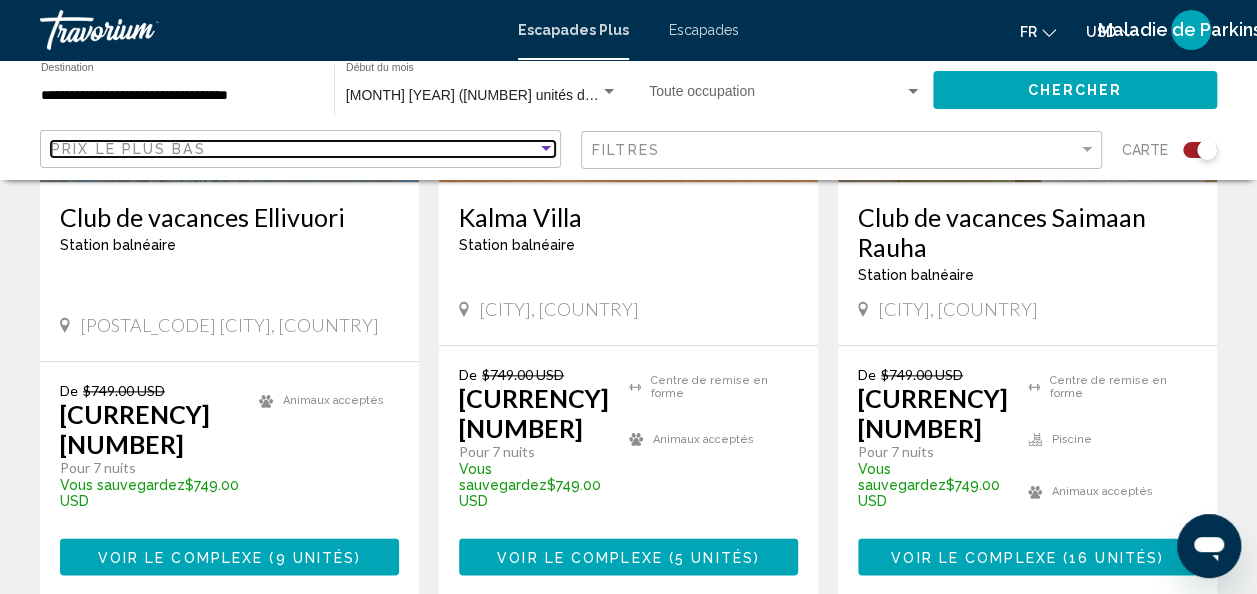 click on "Prix le plus bas" at bounding box center (294, 149) 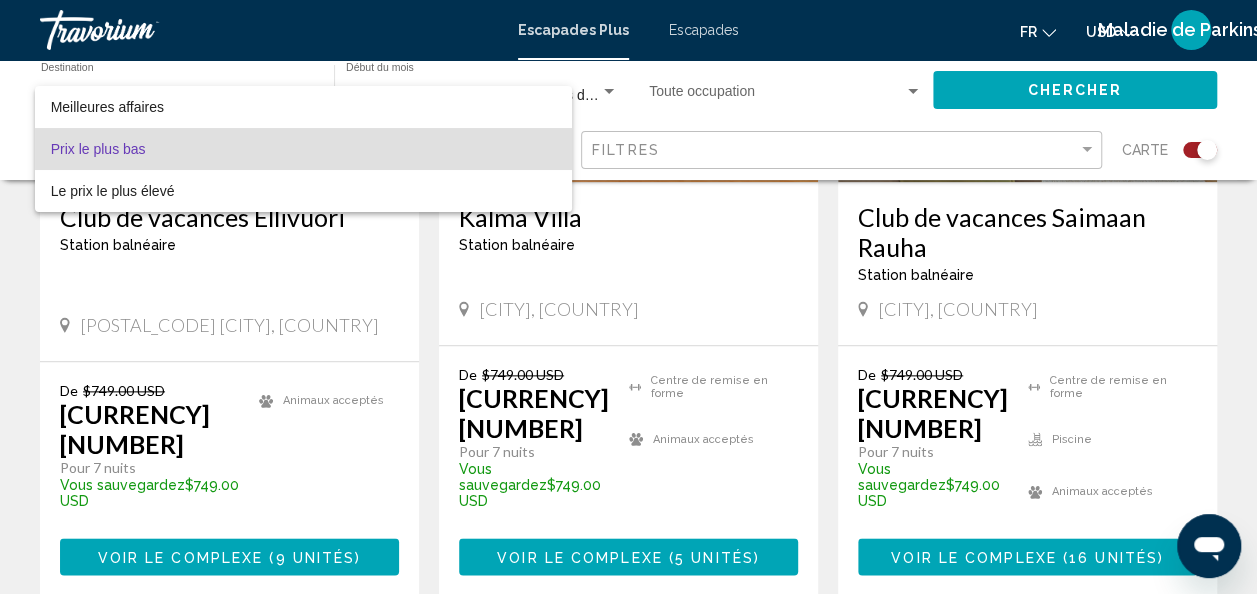 click at bounding box center [628, 297] 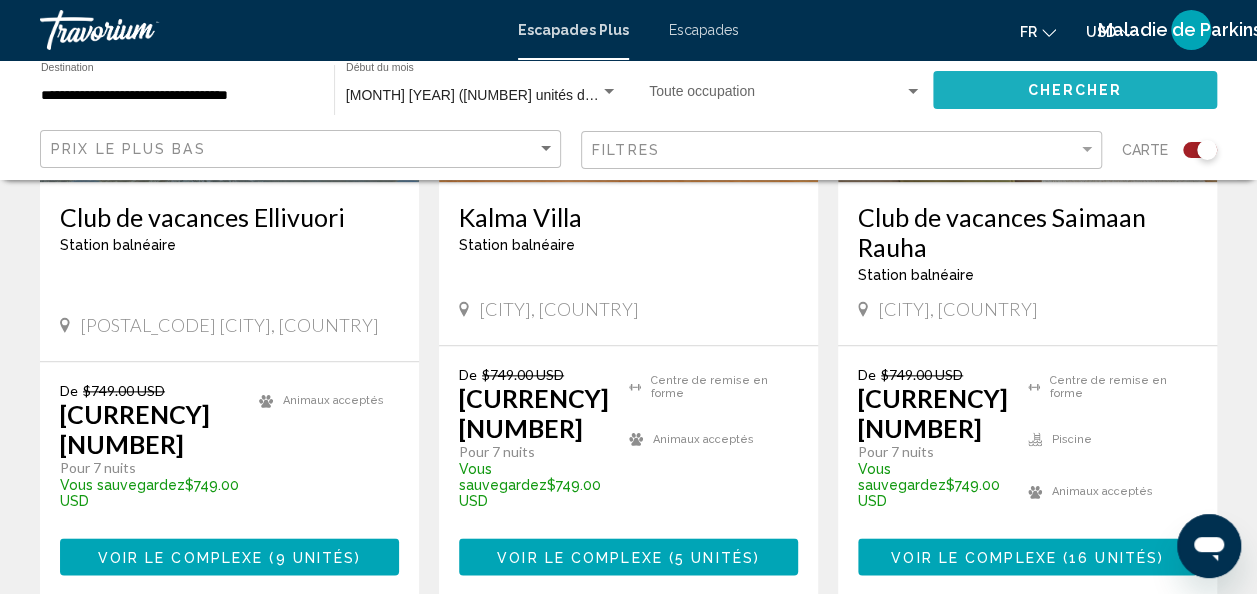 click on "Chercher" 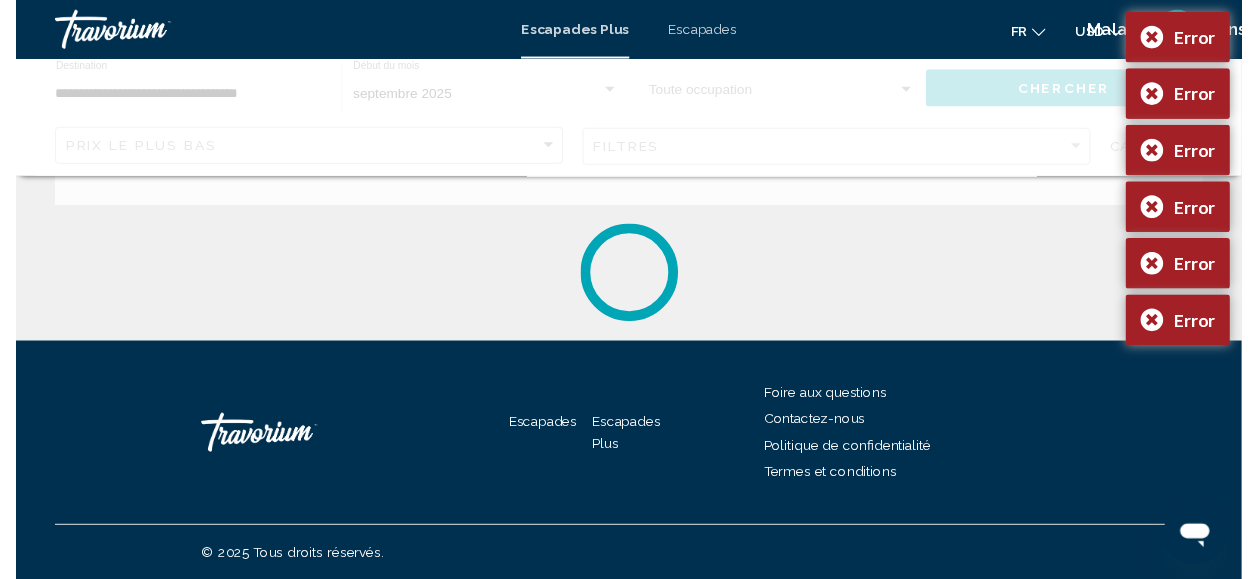 scroll, scrollTop: 0, scrollLeft: 0, axis: both 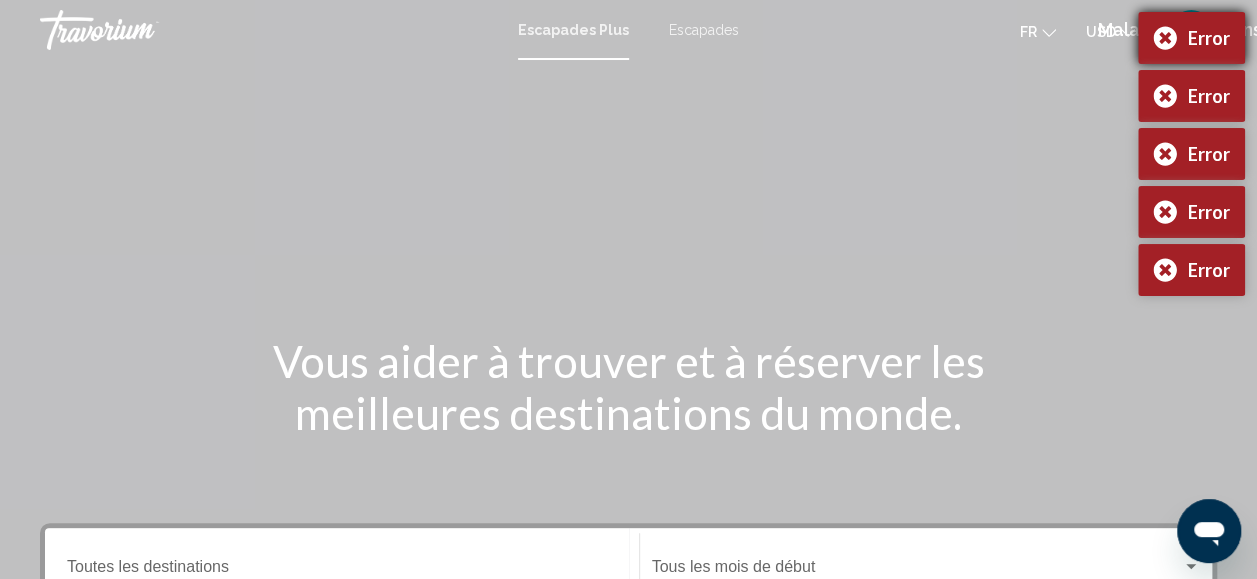 click on "Error" at bounding box center (1191, 38) 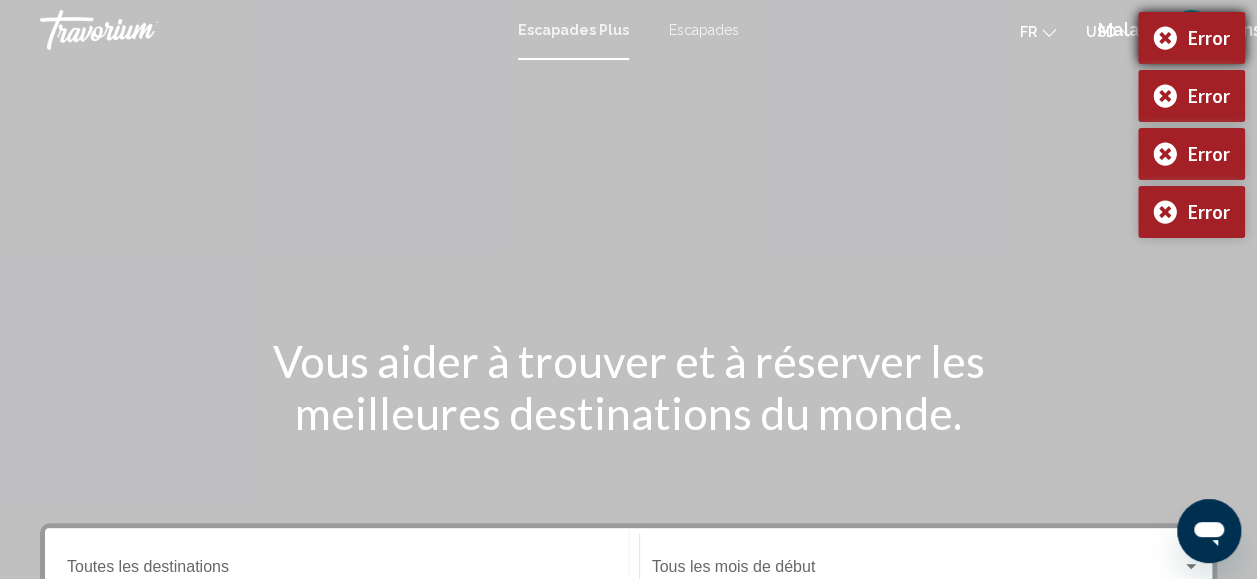 click on "Error" at bounding box center (1191, 38) 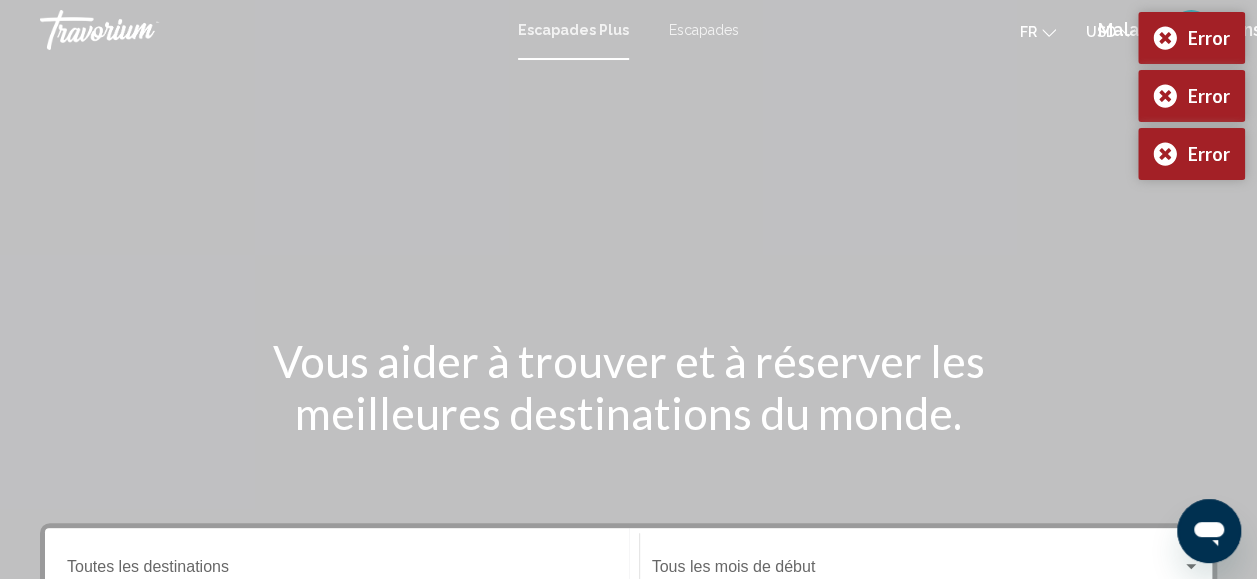 click on "Error" at bounding box center (1191, 38) 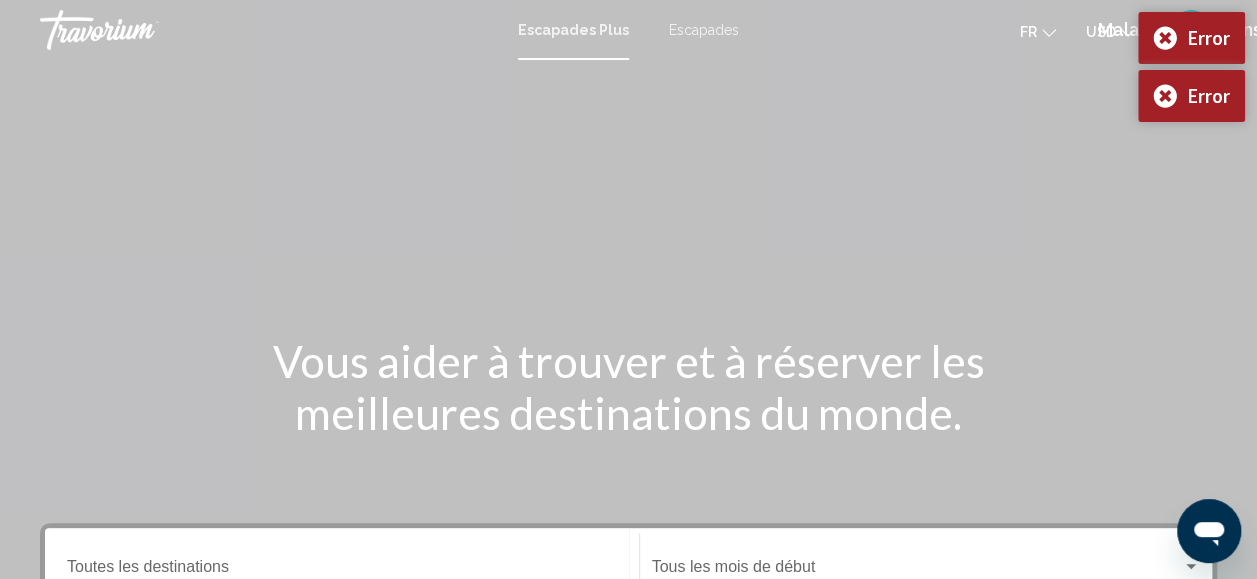 click on "Error" at bounding box center (1191, 38) 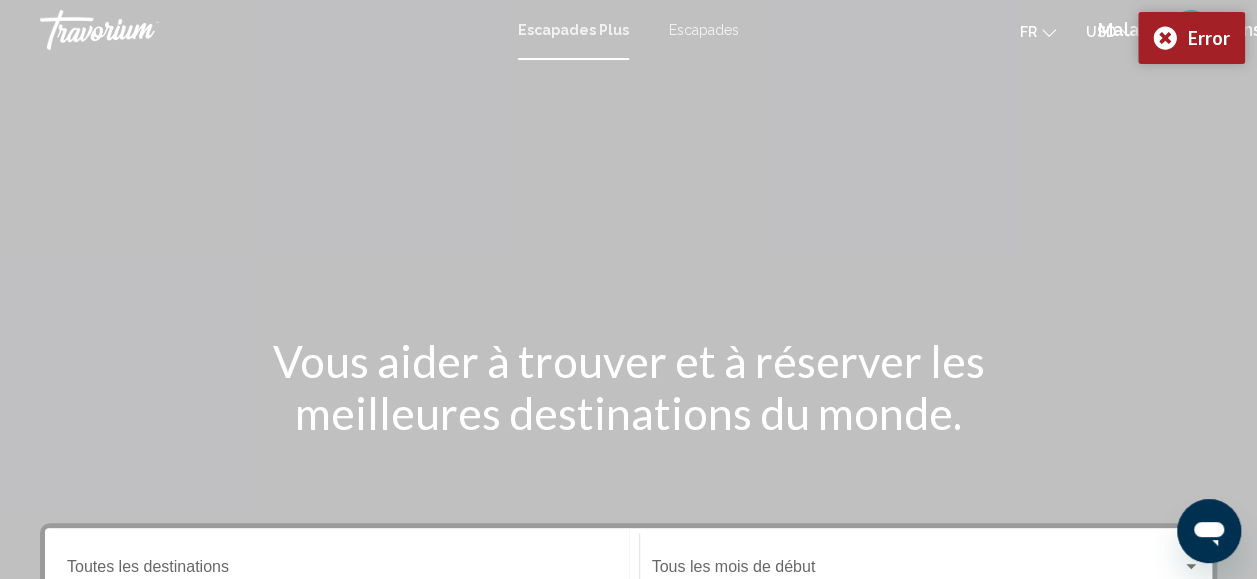 click on "Error" at bounding box center (1191, 38) 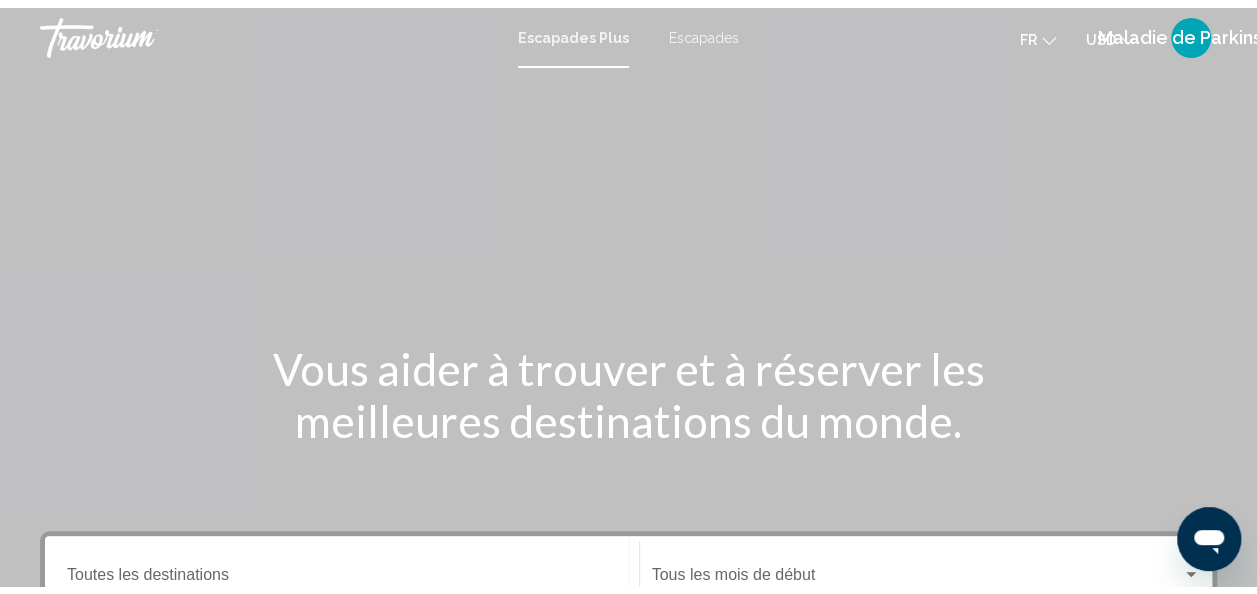 scroll, scrollTop: 506, scrollLeft: 0, axis: vertical 